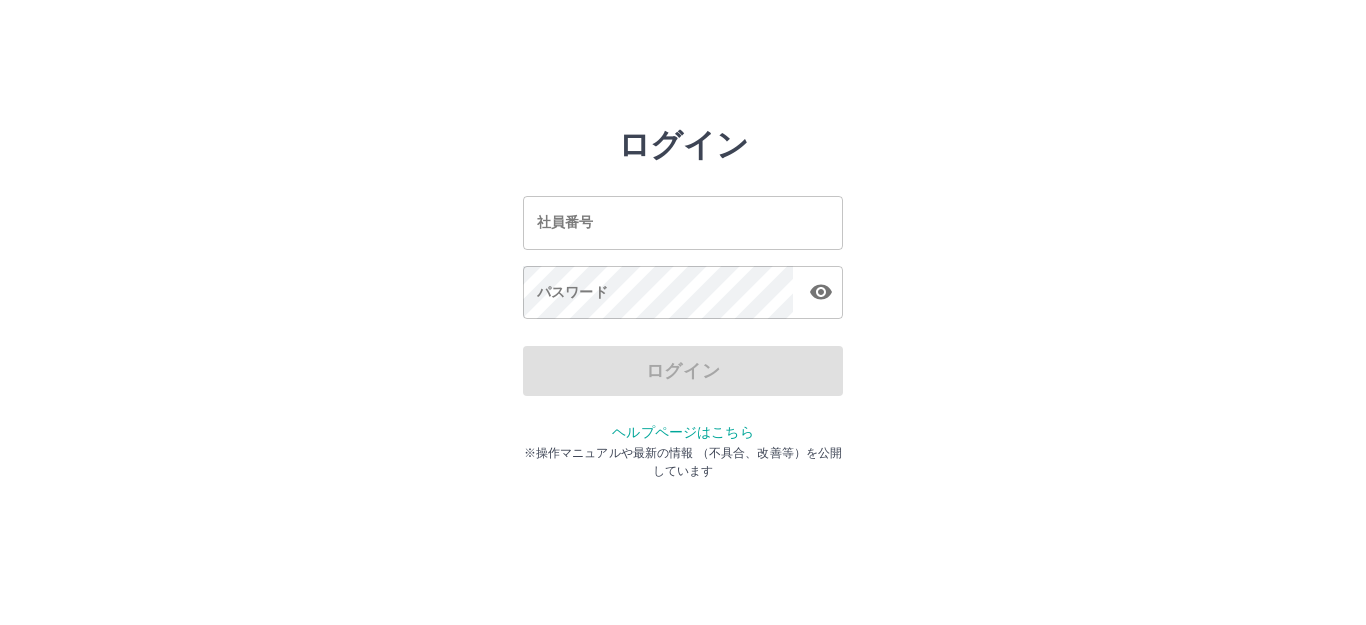 scroll, scrollTop: 0, scrollLeft: 0, axis: both 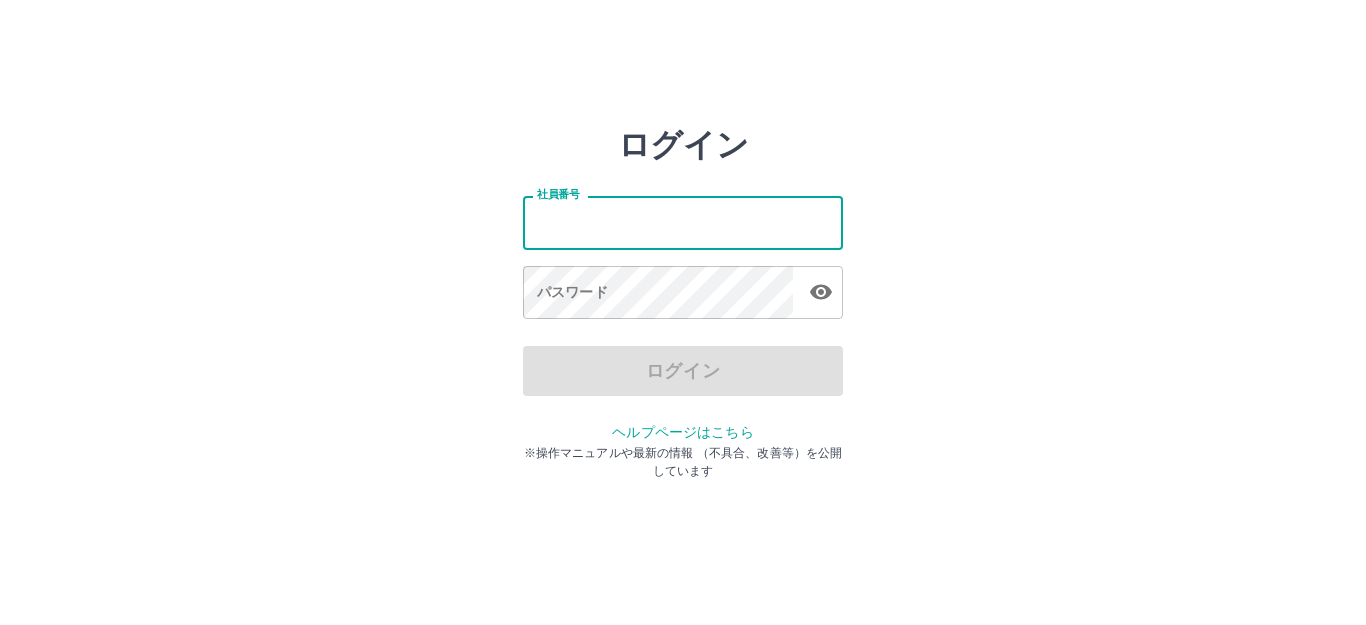 click on "社員番号" at bounding box center (683, 222) 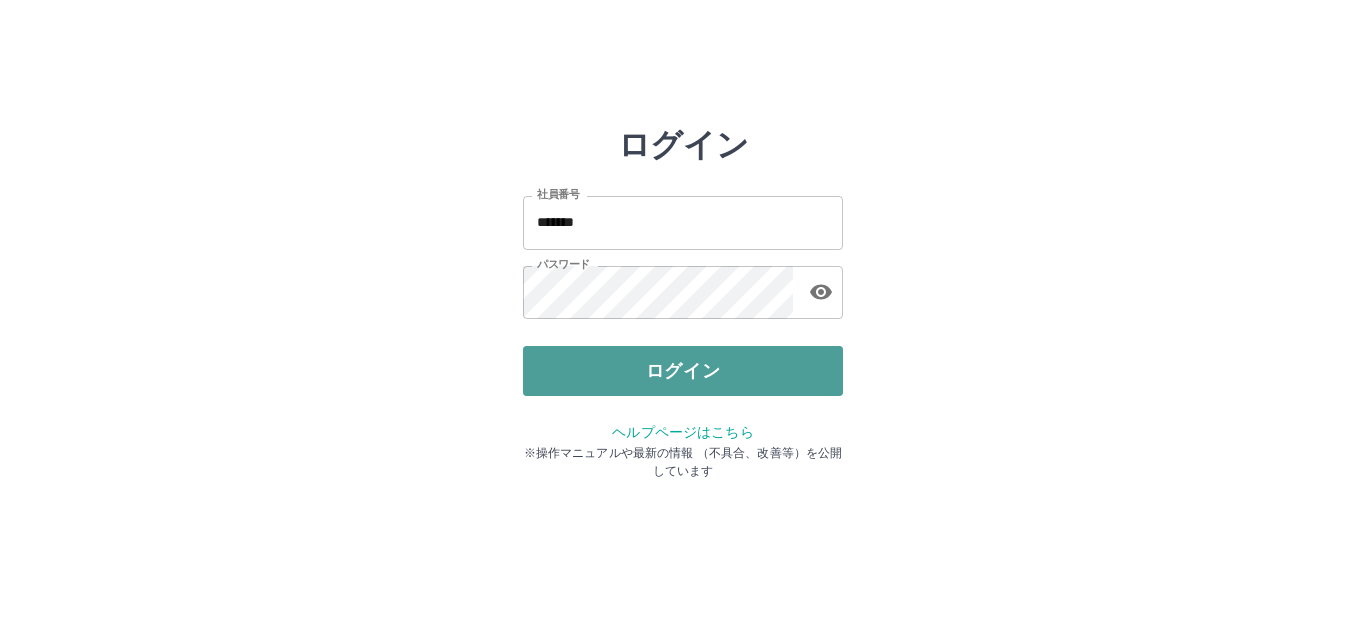 click on "ログイン" at bounding box center [683, 371] 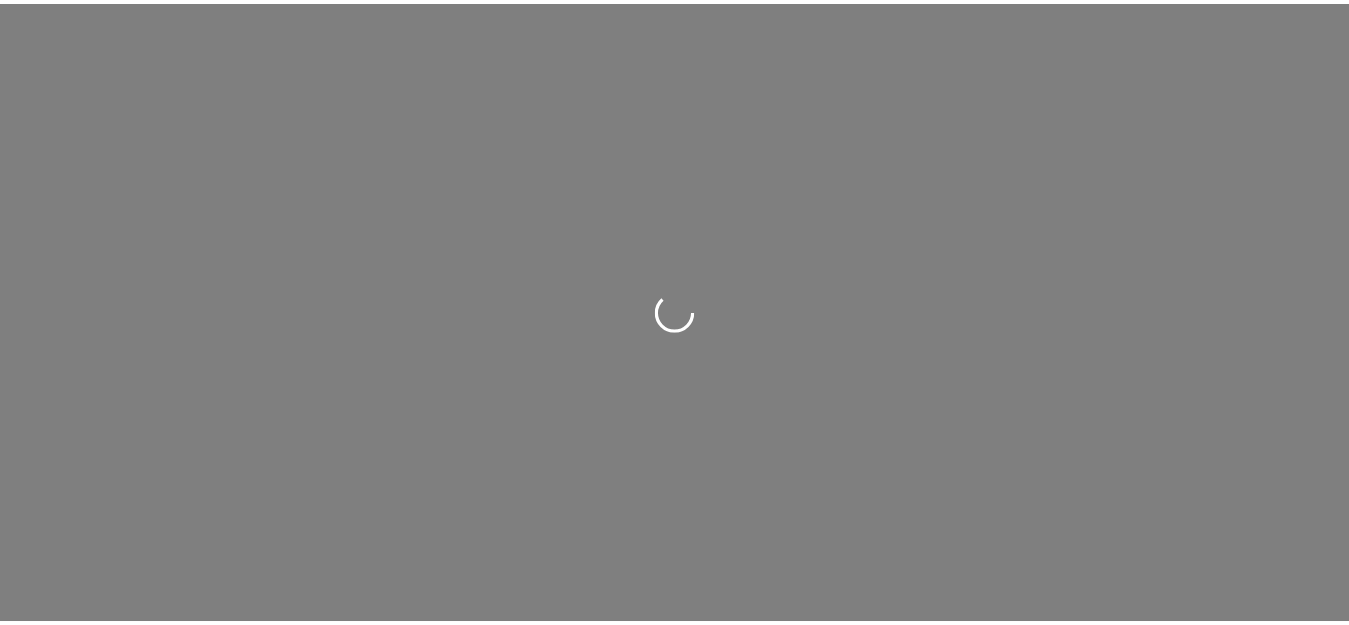scroll, scrollTop: 0, scrollLeft: 0, axis: both 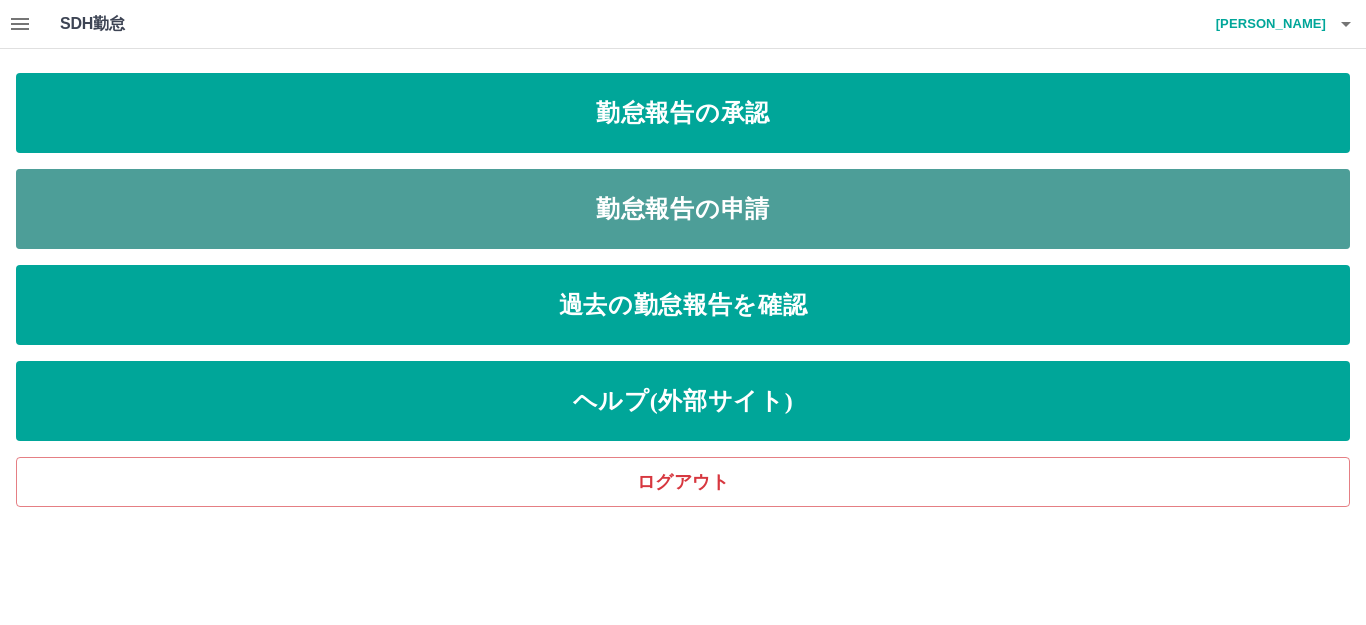 click on "勤怠報告の申請" at bounding box center (683, 209) 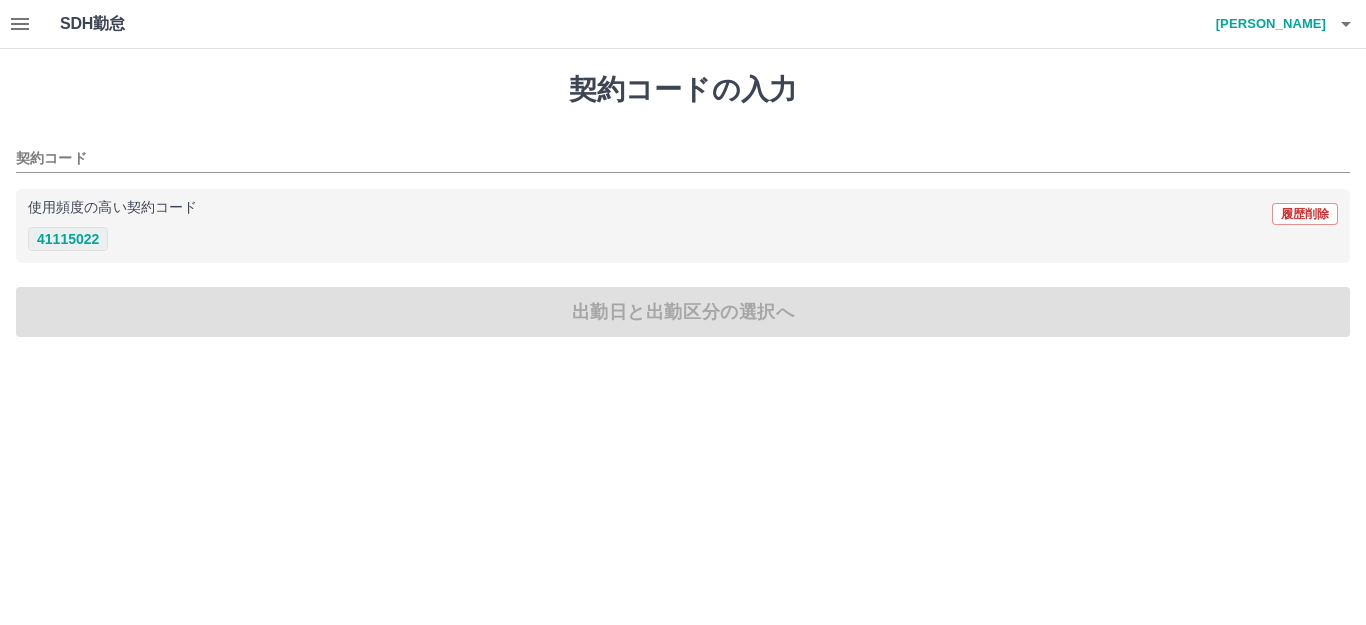 click on "41115022" at bounding box center (68, 239) 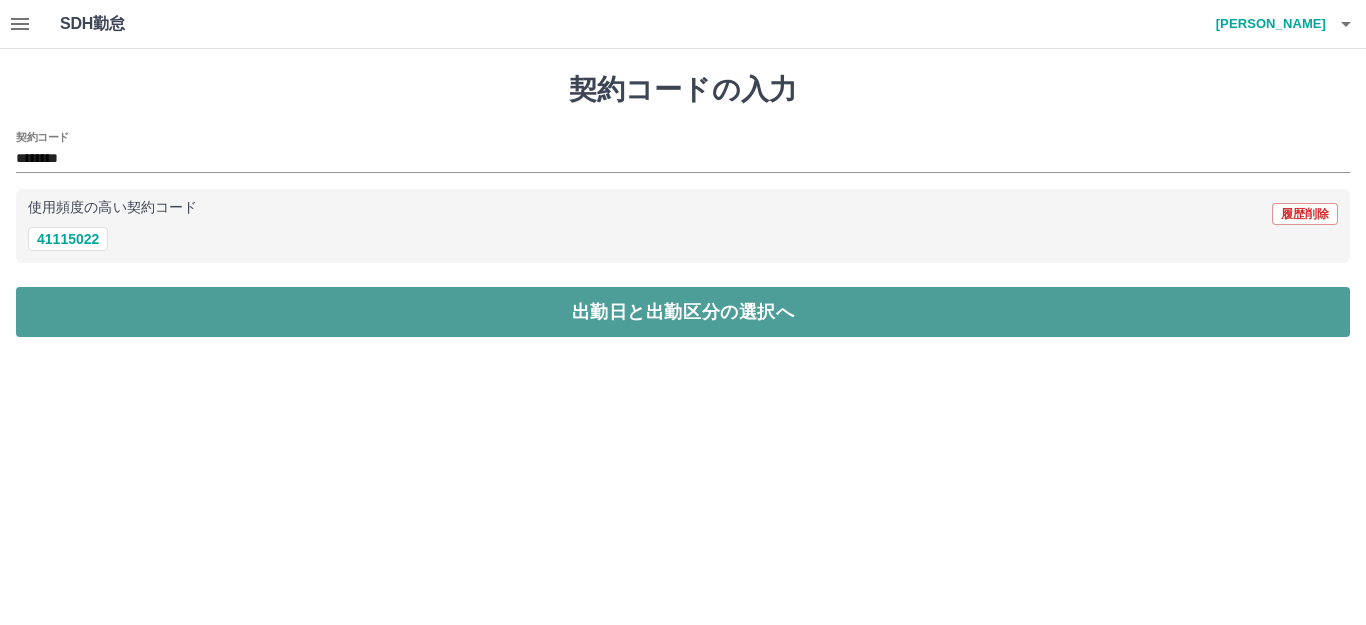 click on "出勤日と出勤区分の選択へ" at bounding box center (683, 312) 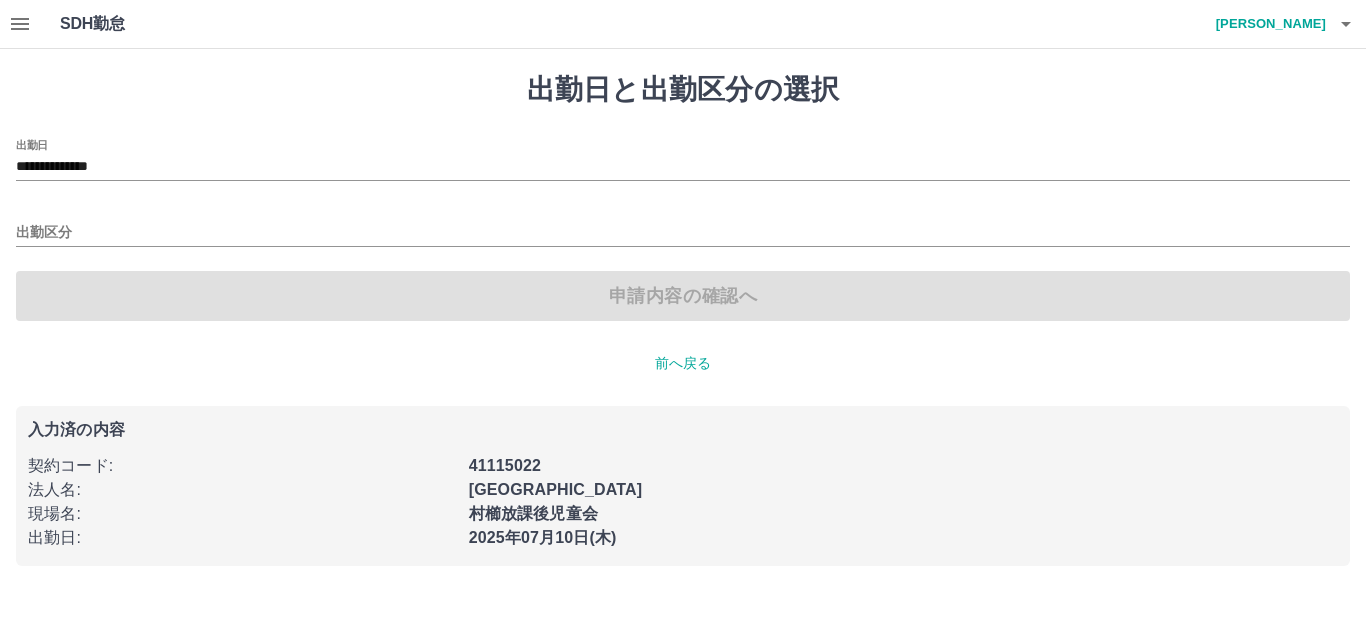 click on "出勤区分" at bounding box center [683, 233] 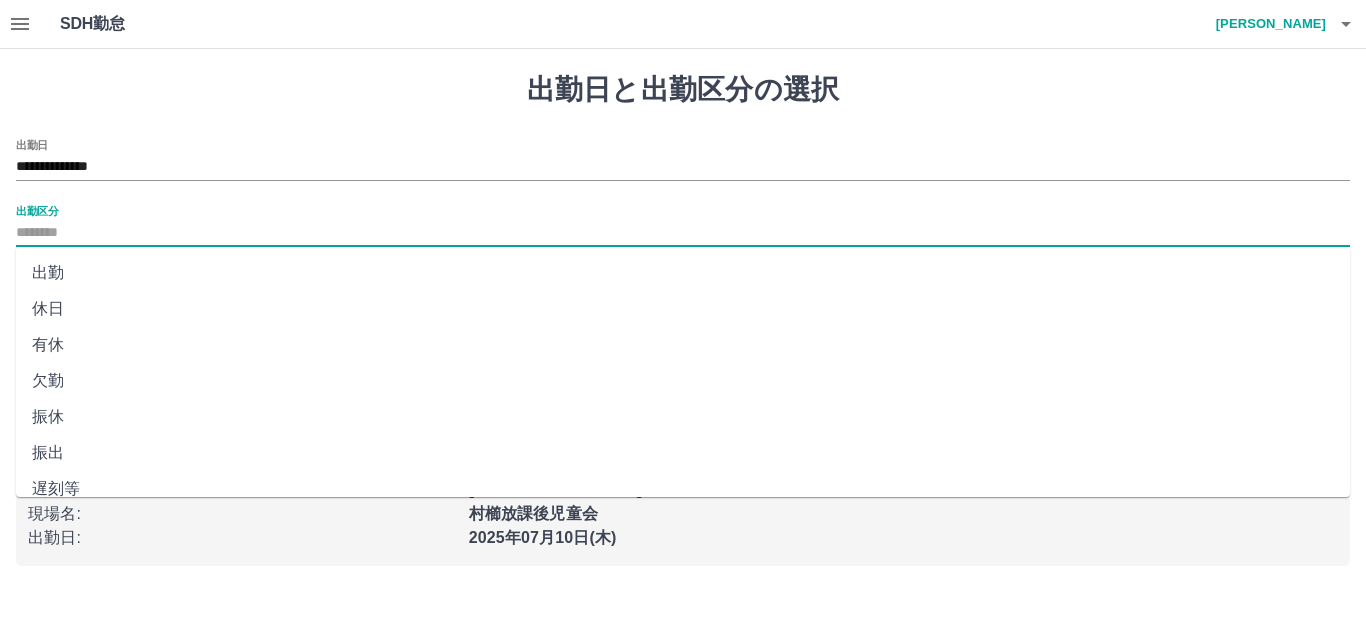 click on "出勤" at bounding box center (683, 273) 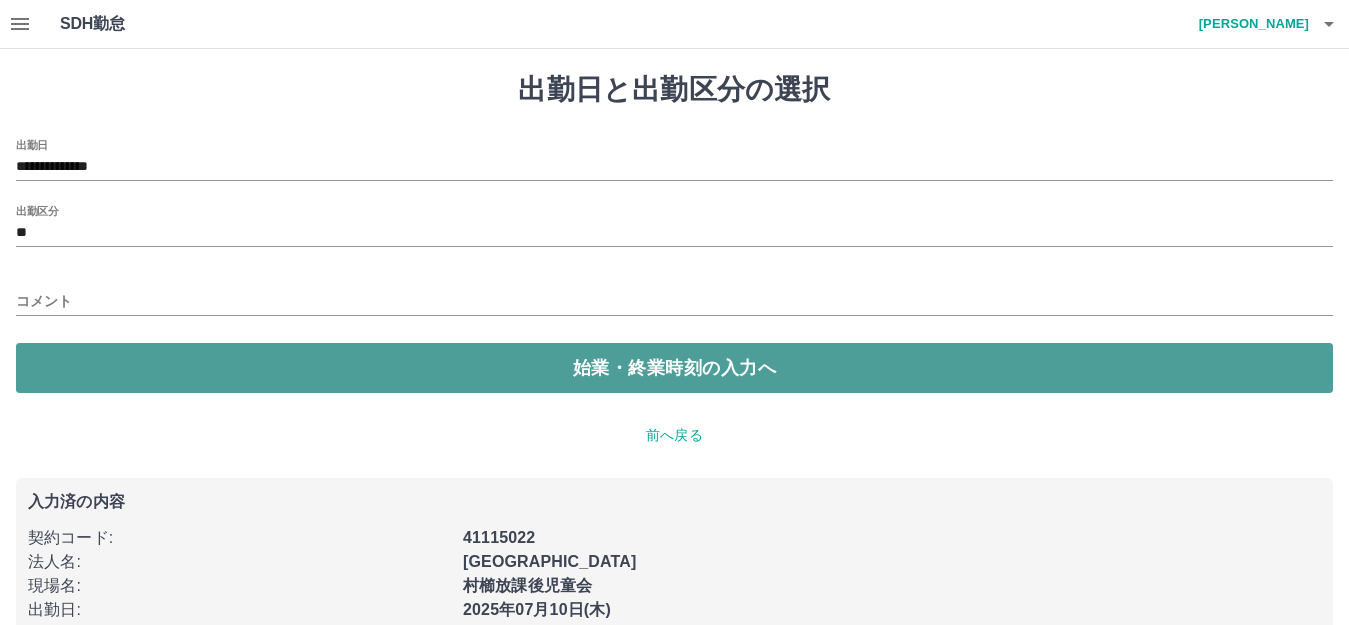 click on "始業・終業時刻の入力へ" at bounding box center (674, 368) 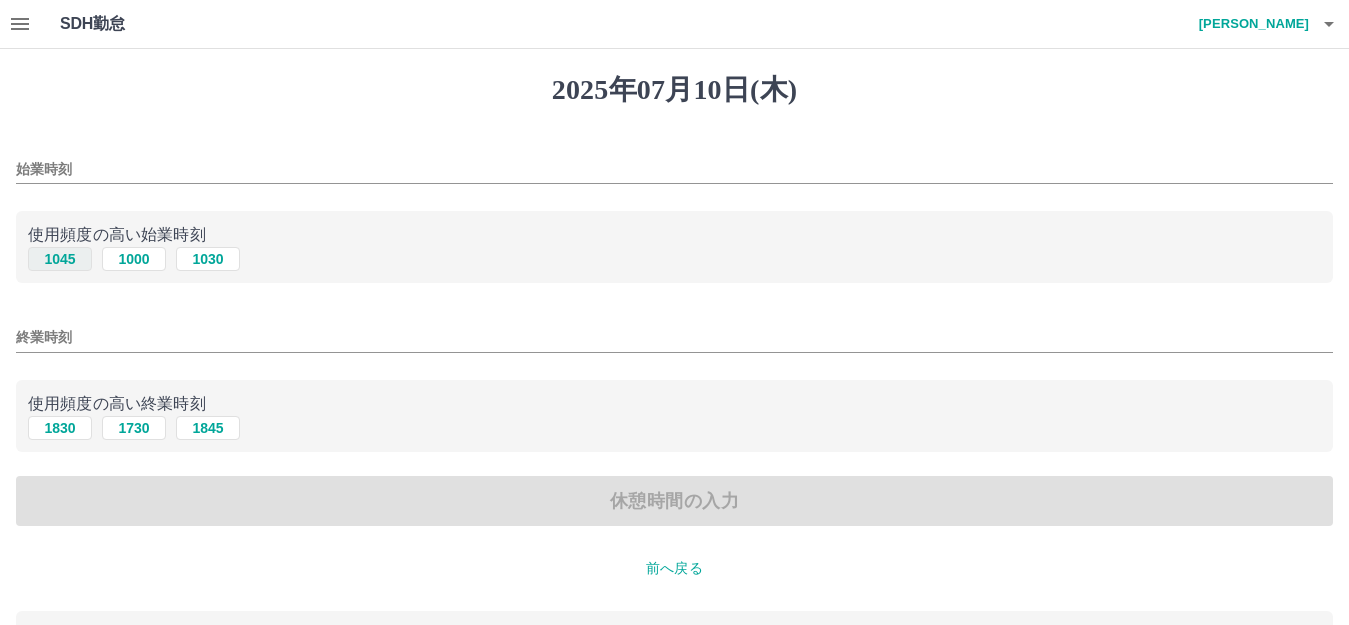 click on "1045" at bounding box center [60, 259] 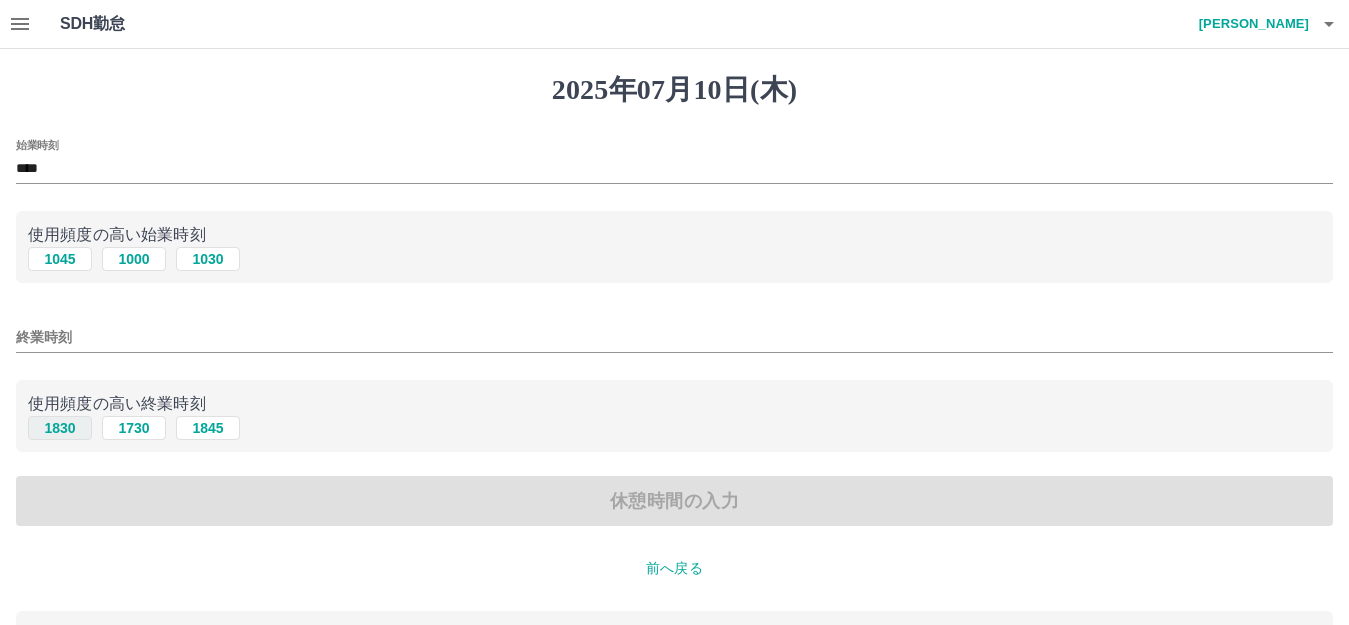 click on "1830" at bounding box center [60, 428] 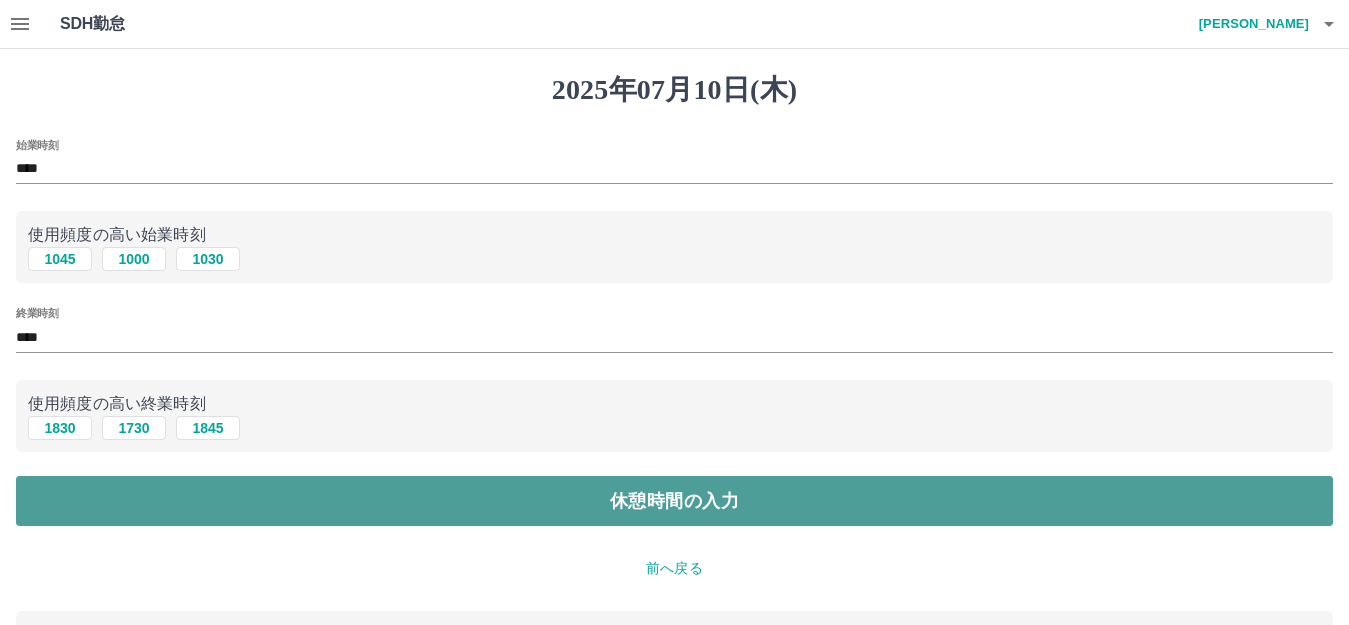 click on "休憩時間の入力" at bounding box center (674, 501) 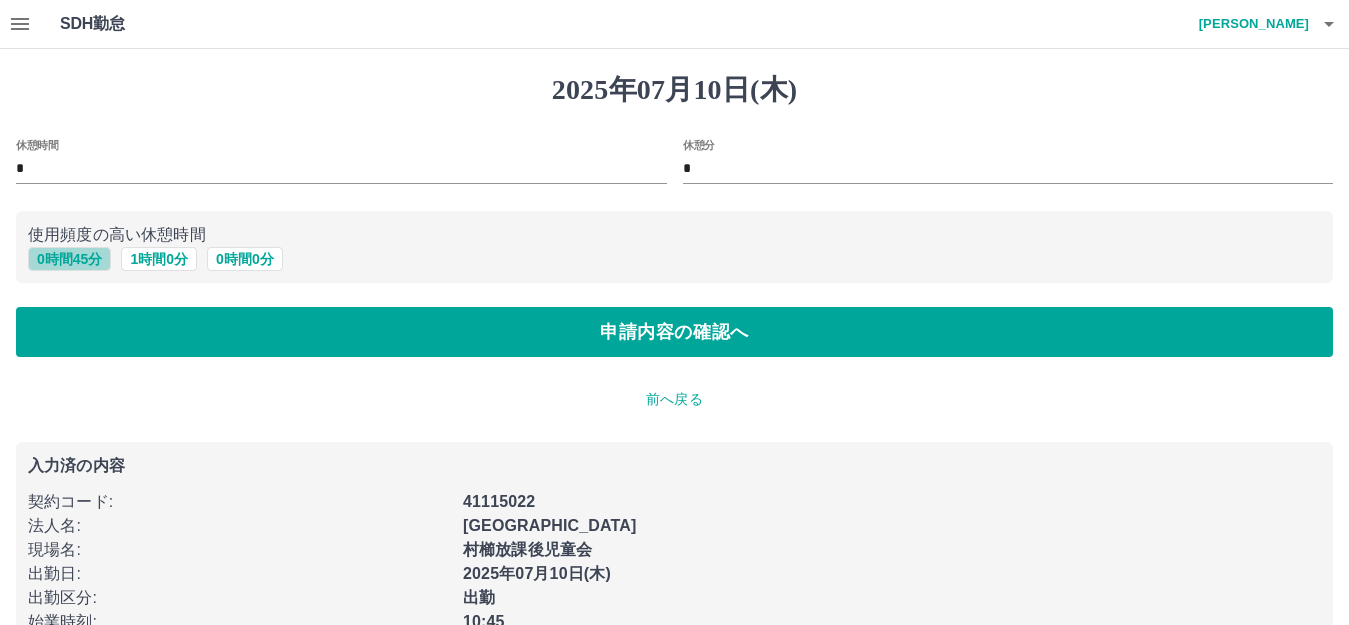 click on "0 時間 45 分" at bounding box center (69, 259) 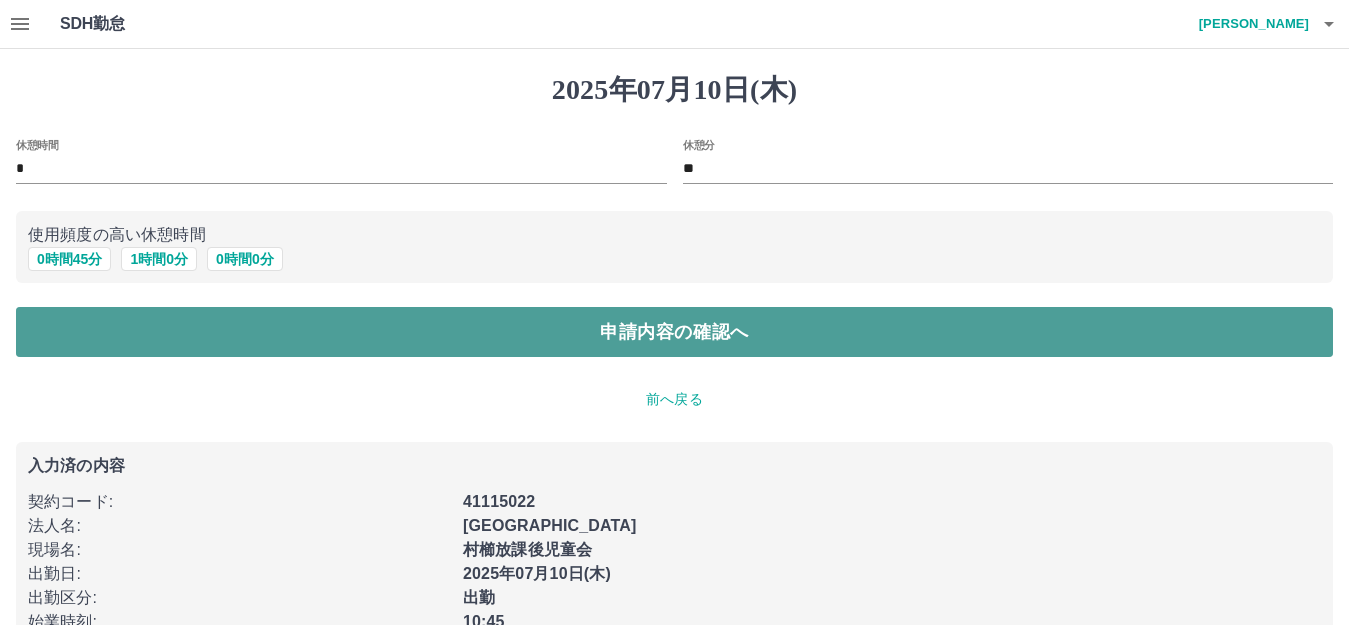 click on "申請内容の確認へ" at bounding box center [674, 332] 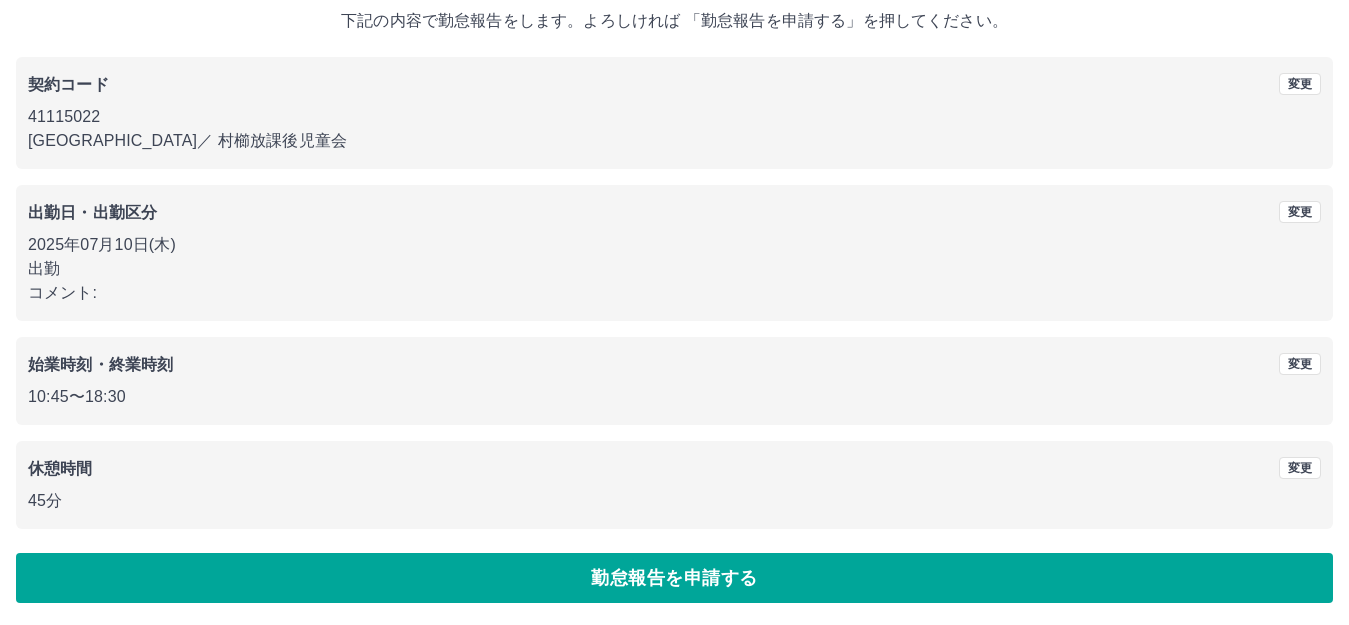 scroll, scrollTop: 124, scrollLeft: 0, axis: vertical 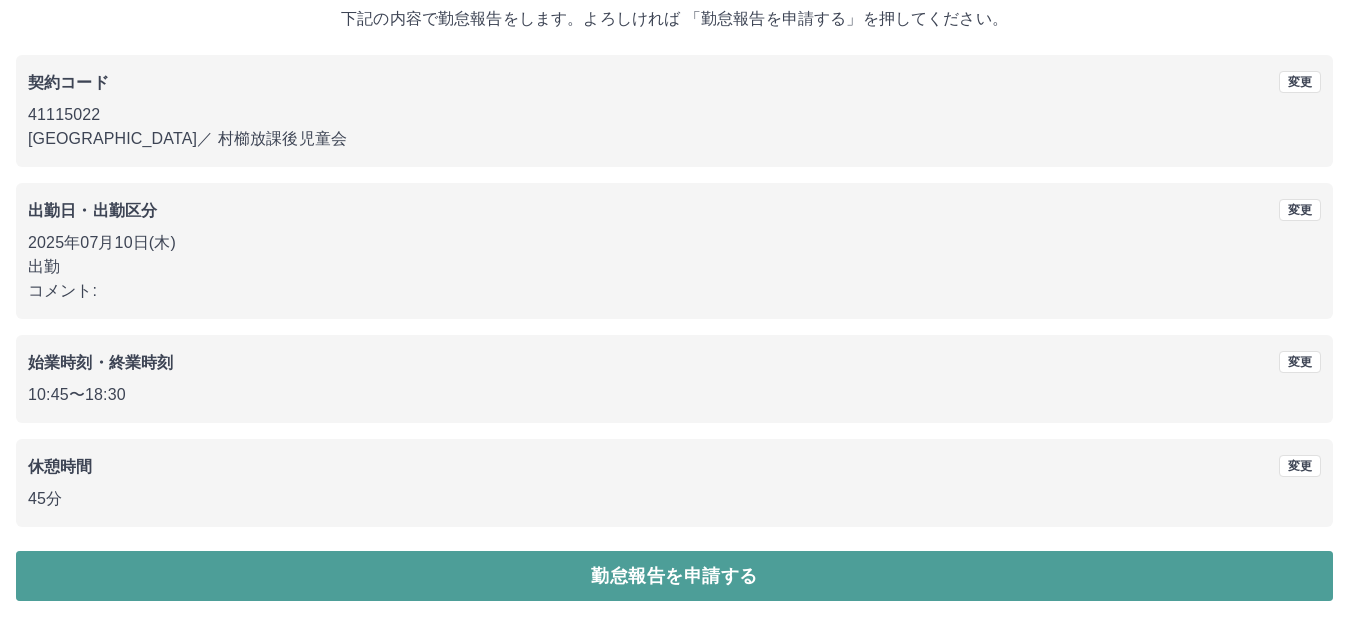 click on "勤怠報告を申請する" at bounding box center (674, 576) 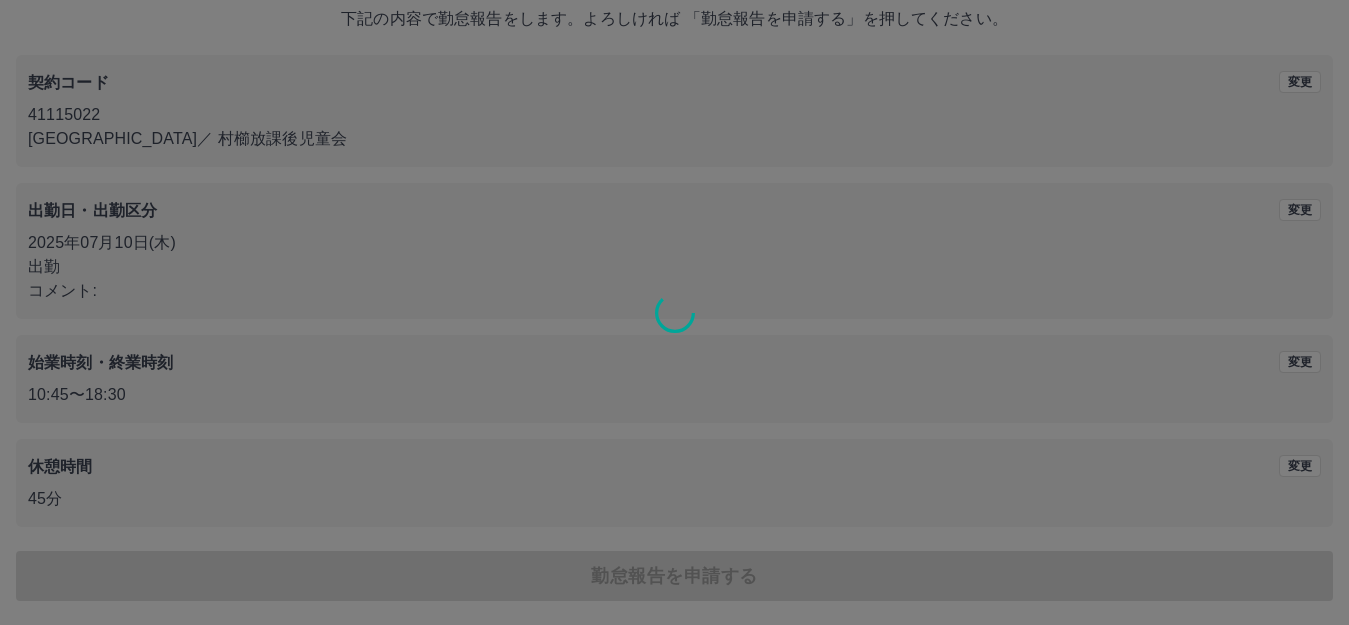 scroll, scrollTop: 0, scrollLeft: 0, axis: both 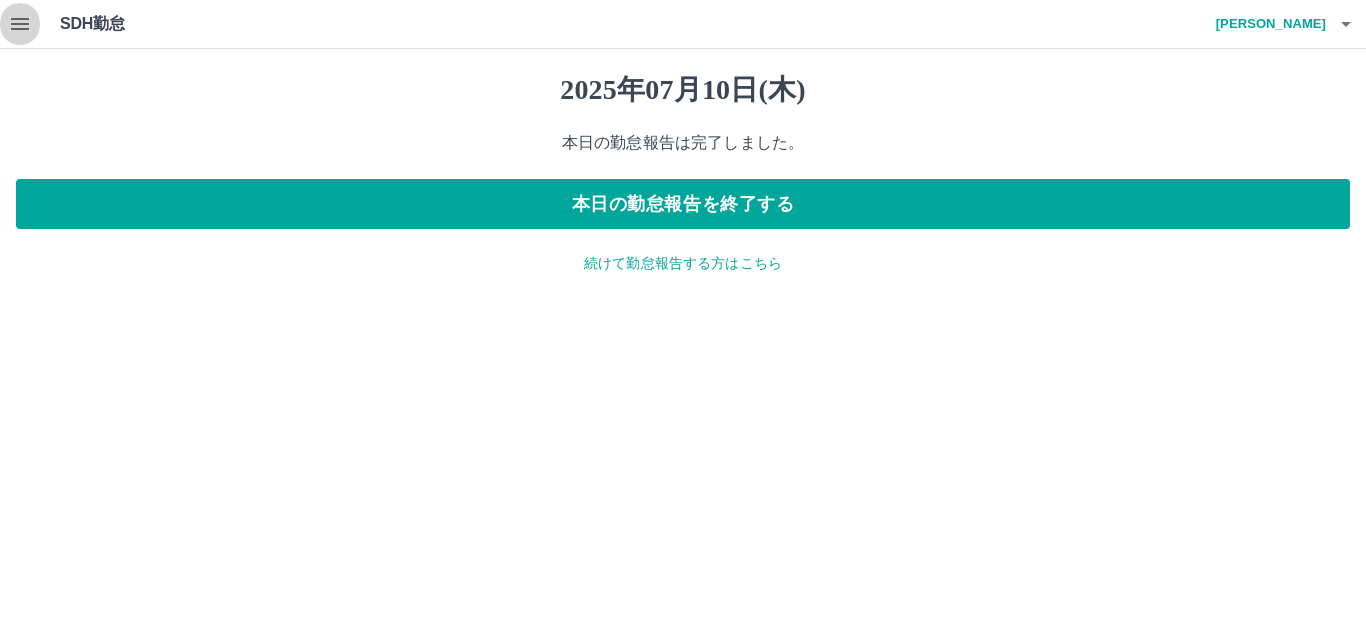 click 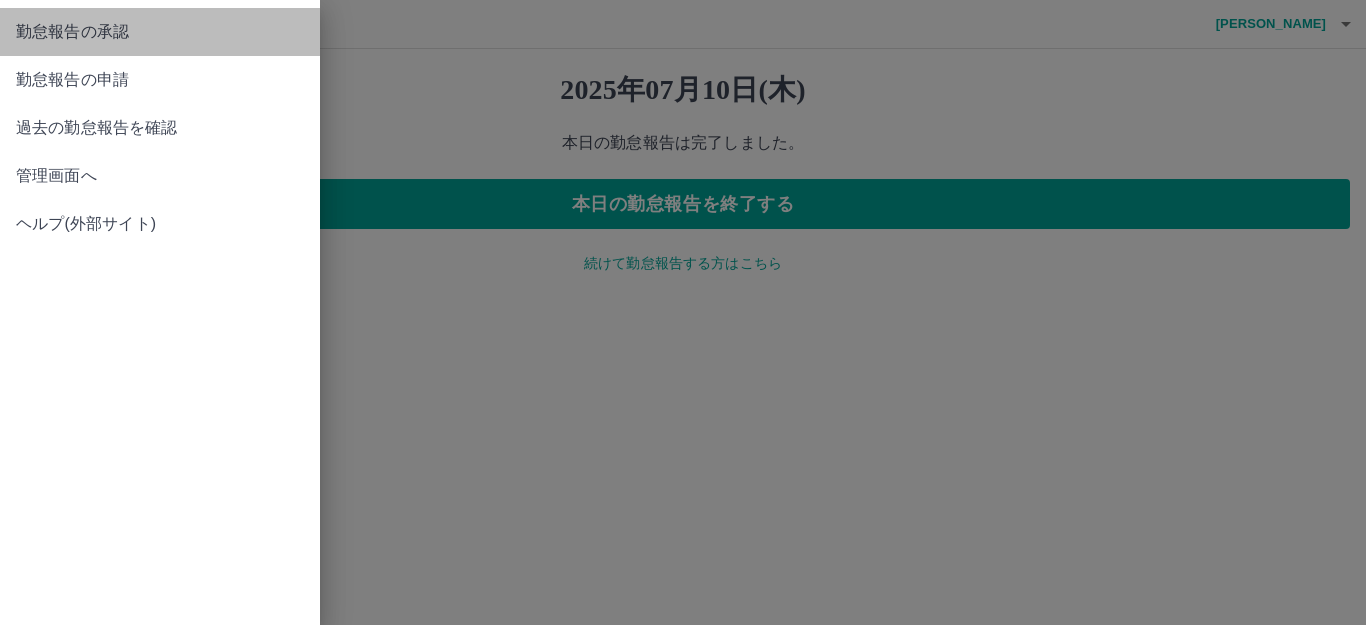 click on "勤怠報告の承認" at bounding box center (160, 32) 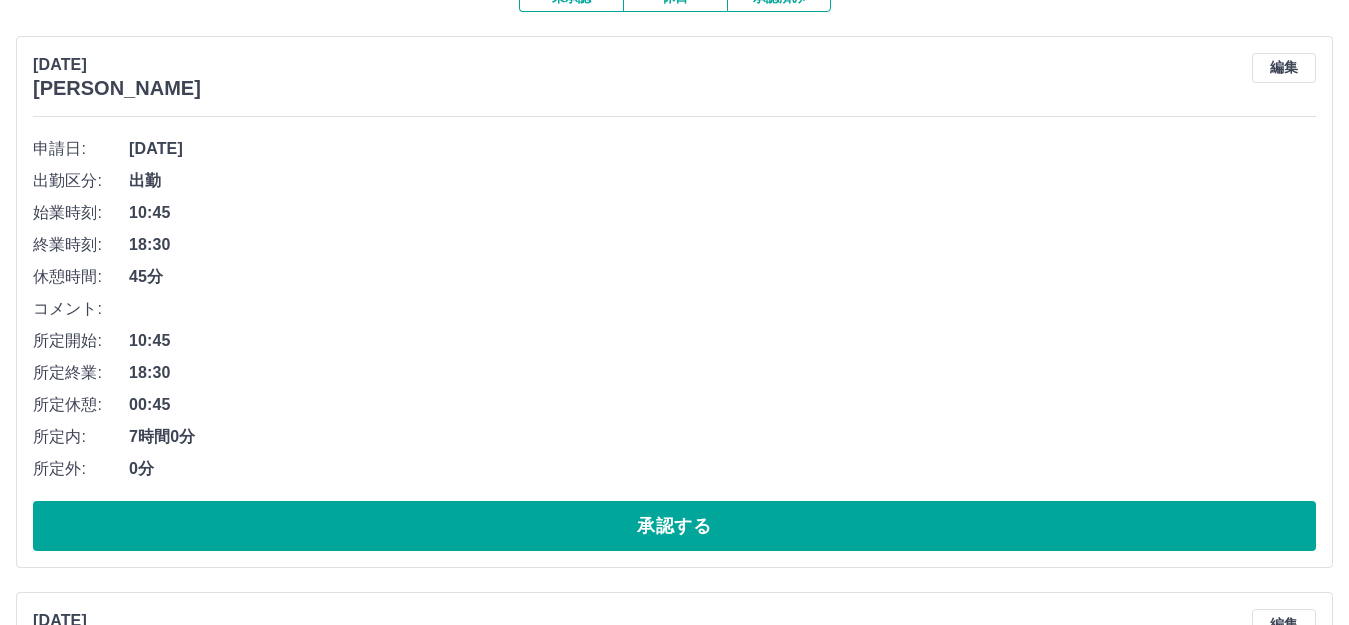 scroll, scrollTop: 300, scrollLeft: 0, axis: vertical 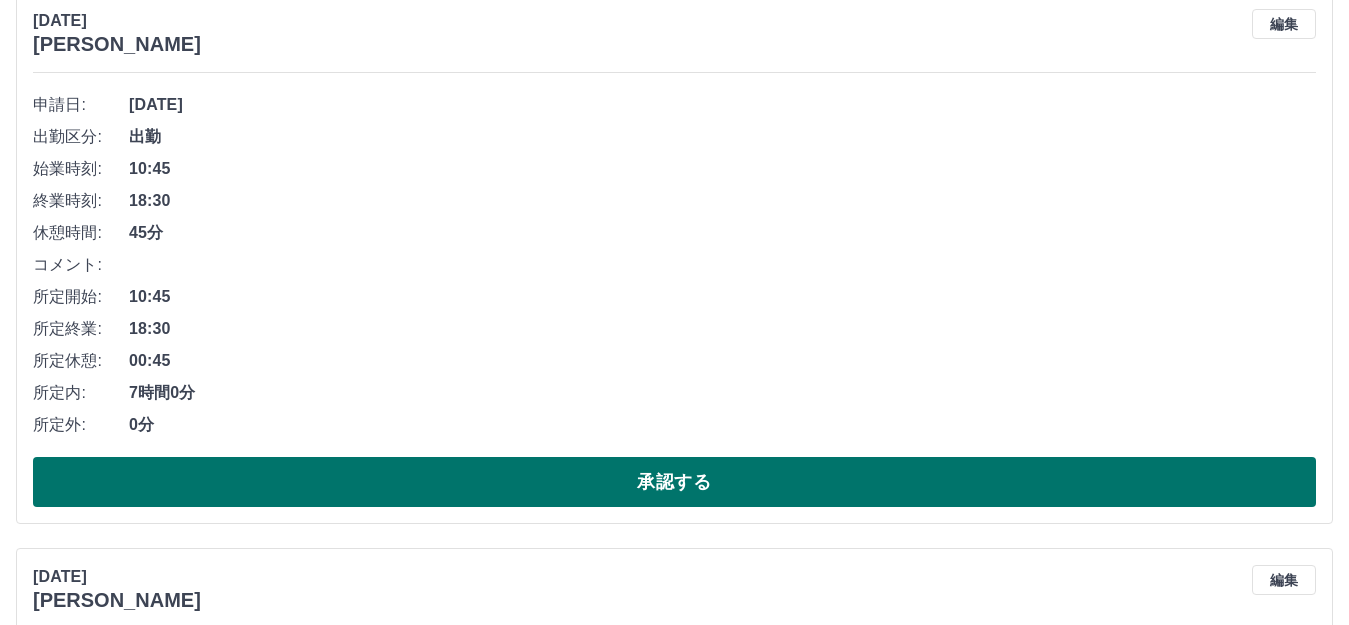 click on "承認する" at bounding box center (674, 482) 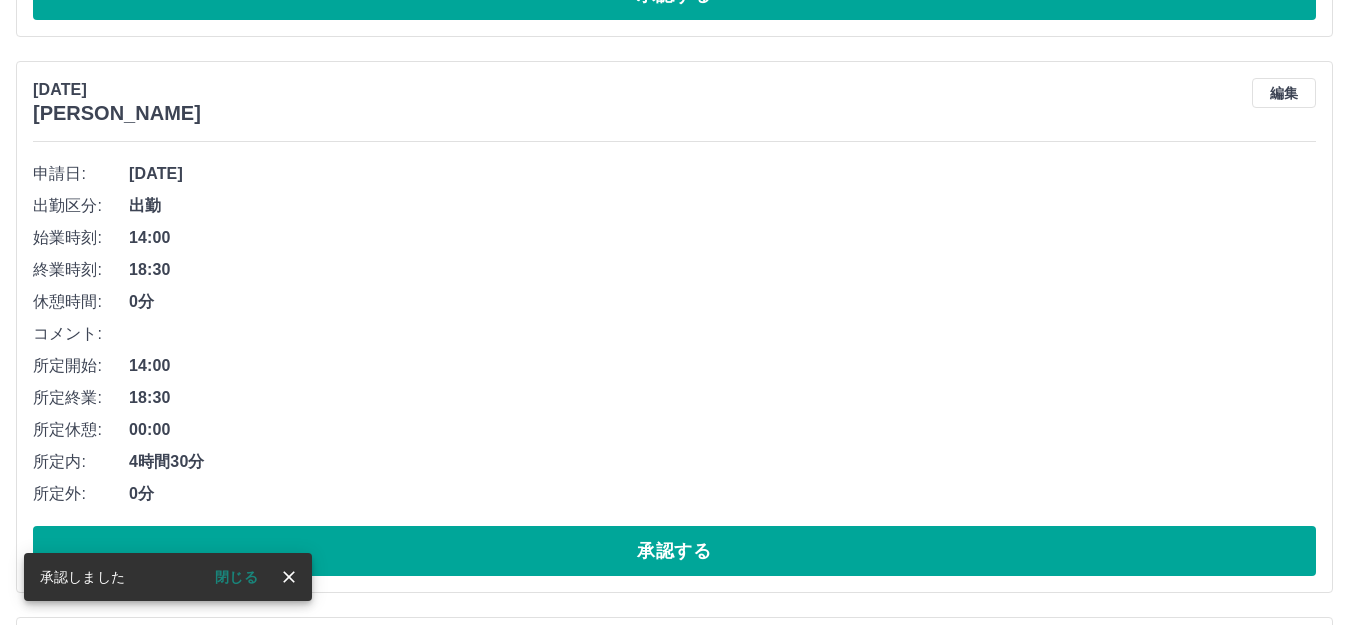 scroll, scrollTop: 844, scrollLeft: 0, axis: vertical 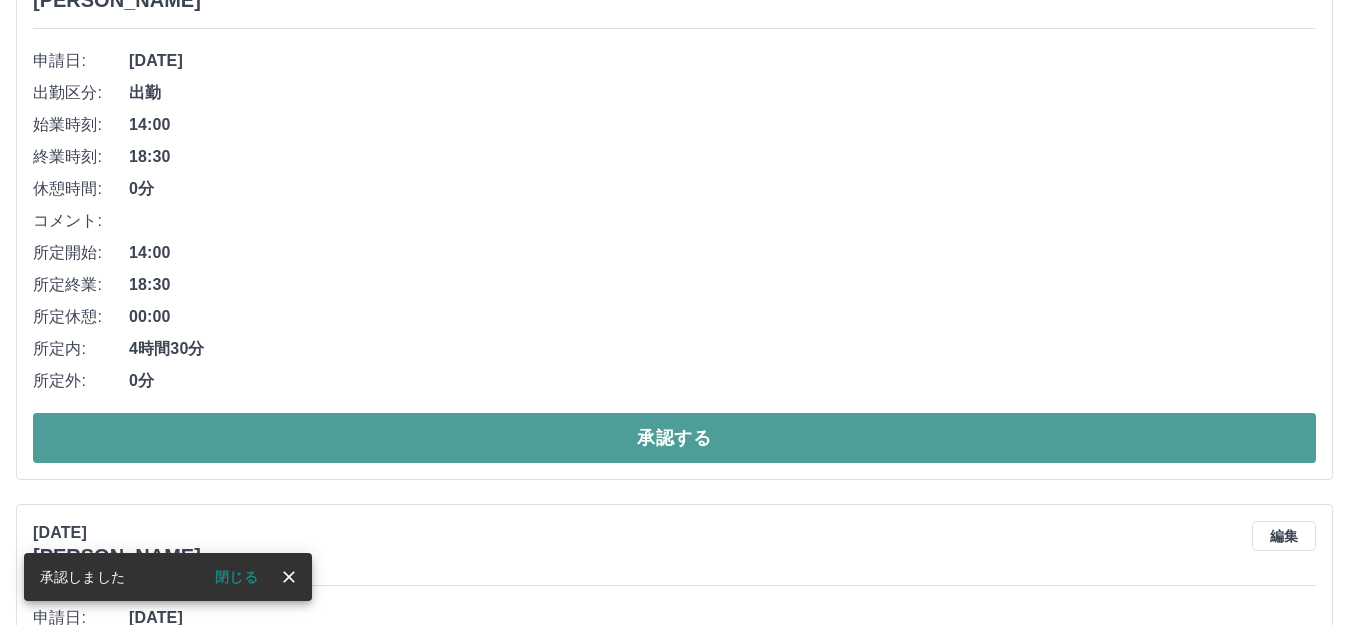 click on "承認する" at bounding box center (674, 438) 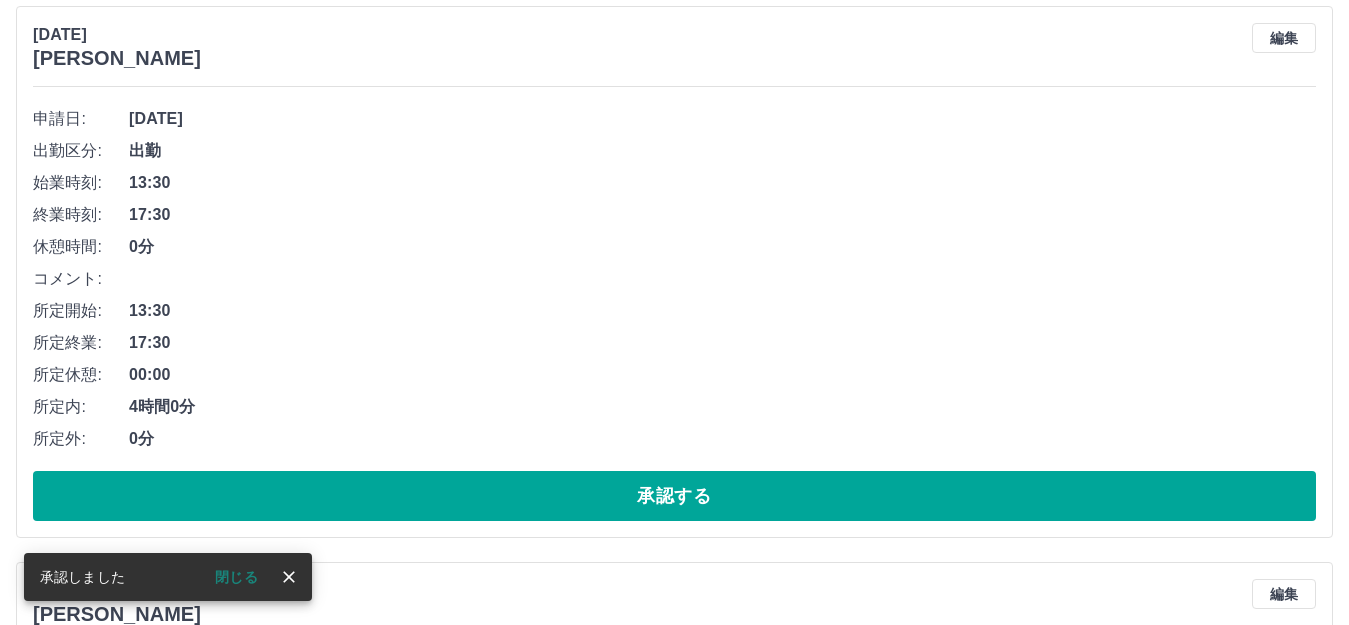 scroll, scrollTop: 788, scrollLeft: 0, axis: vertical 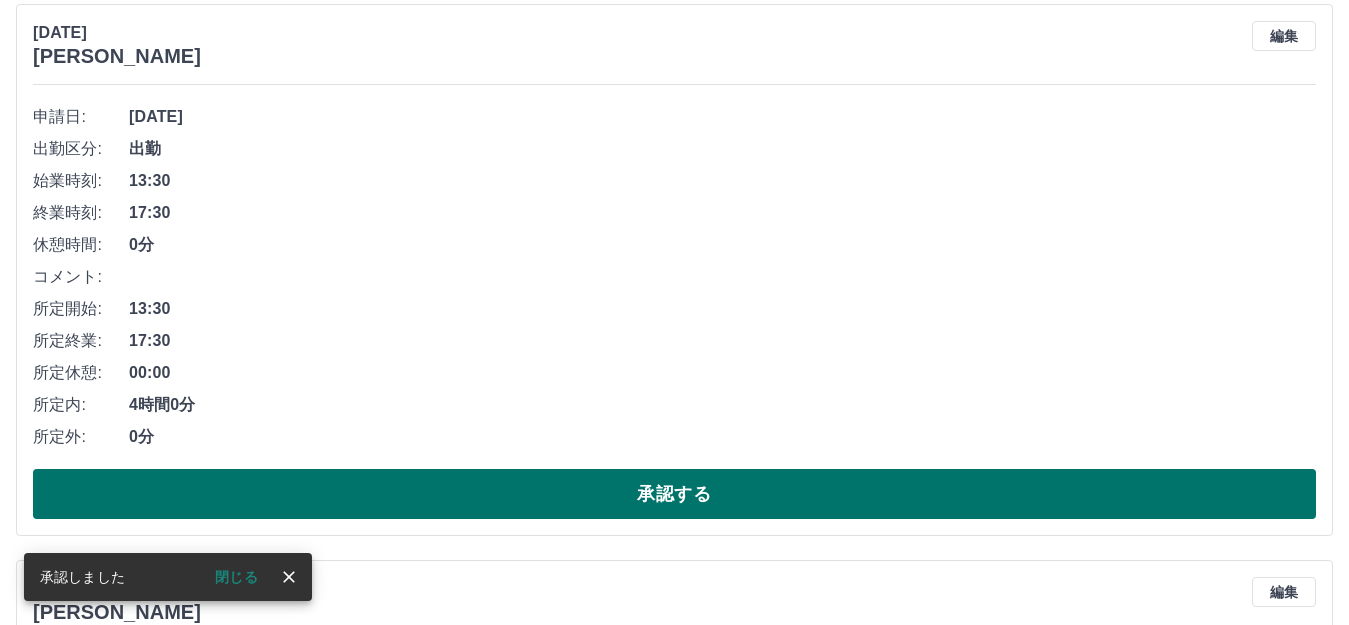 click on "承認する" at bounding box center [674, 494] 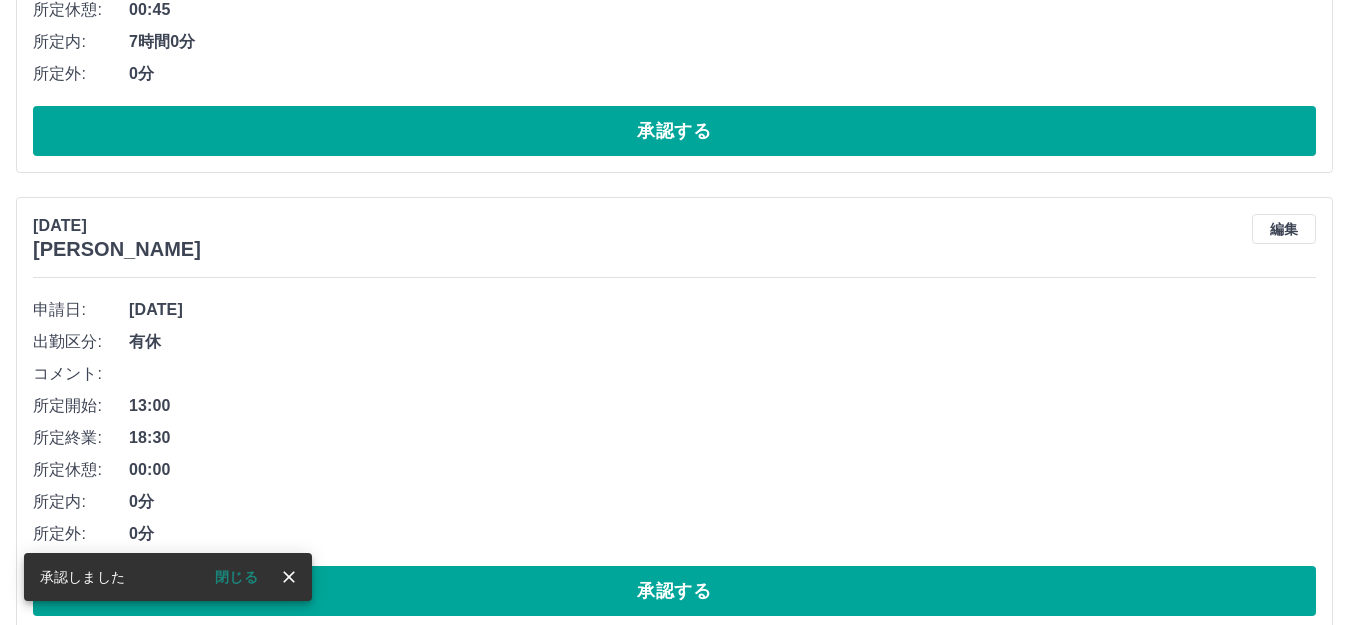 scroll, scrollTop: 629, scrollLeft: 0, axis: vertical 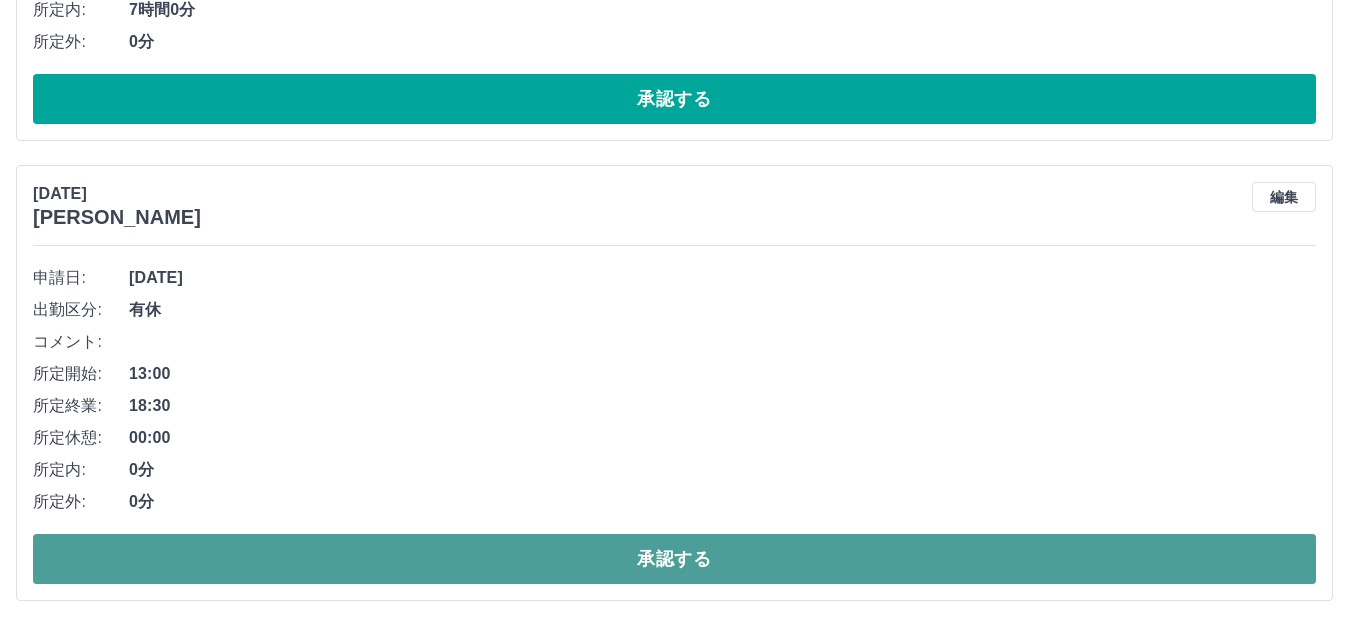 click on "承認する" at bounding box center (674, 559) 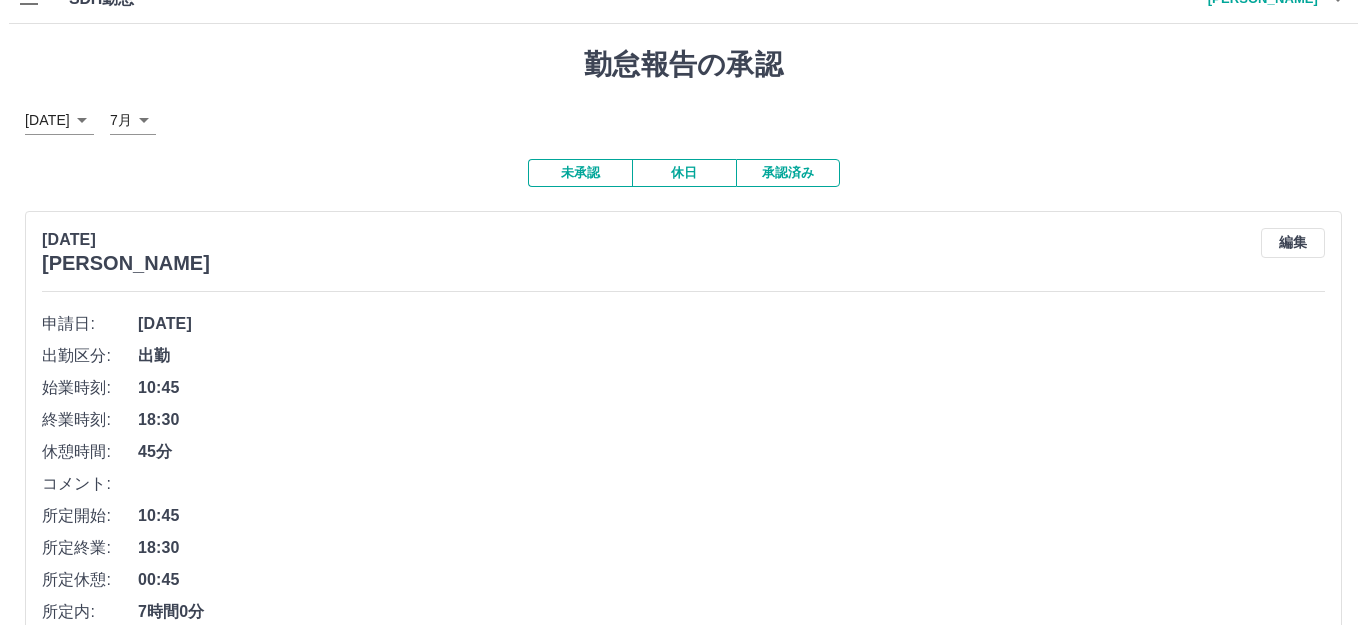 scroll, scrollTop: 0, scrollLeft: 0, axis: both 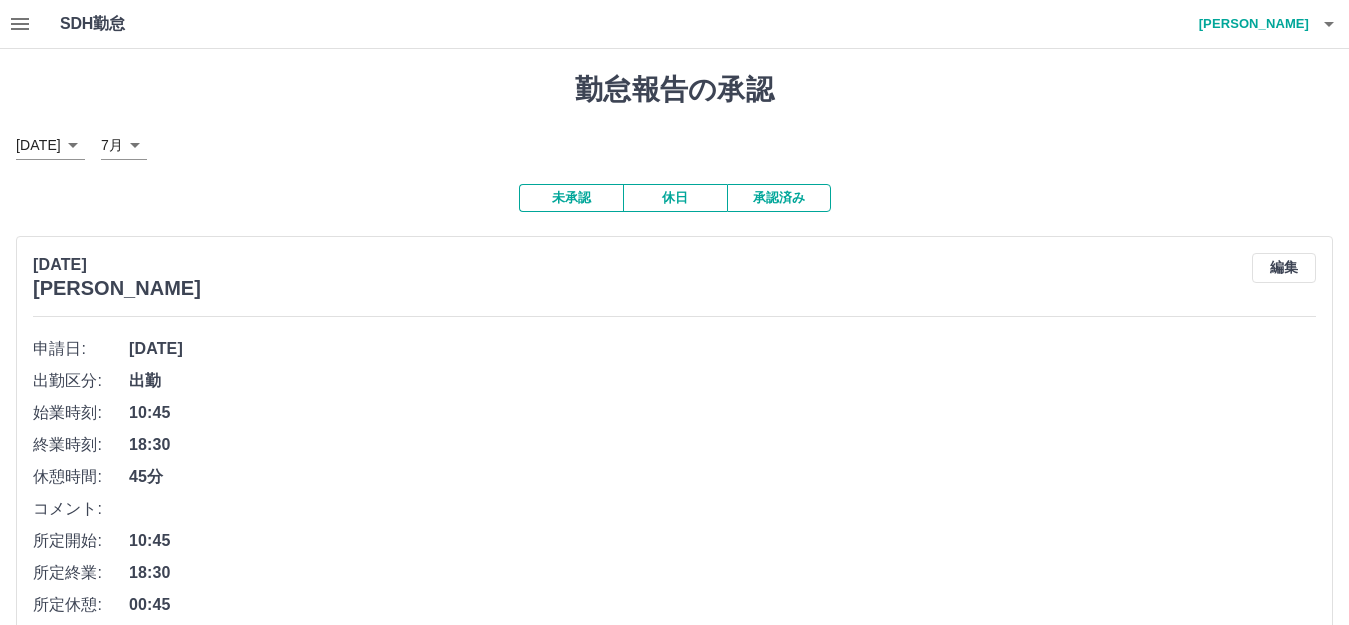click 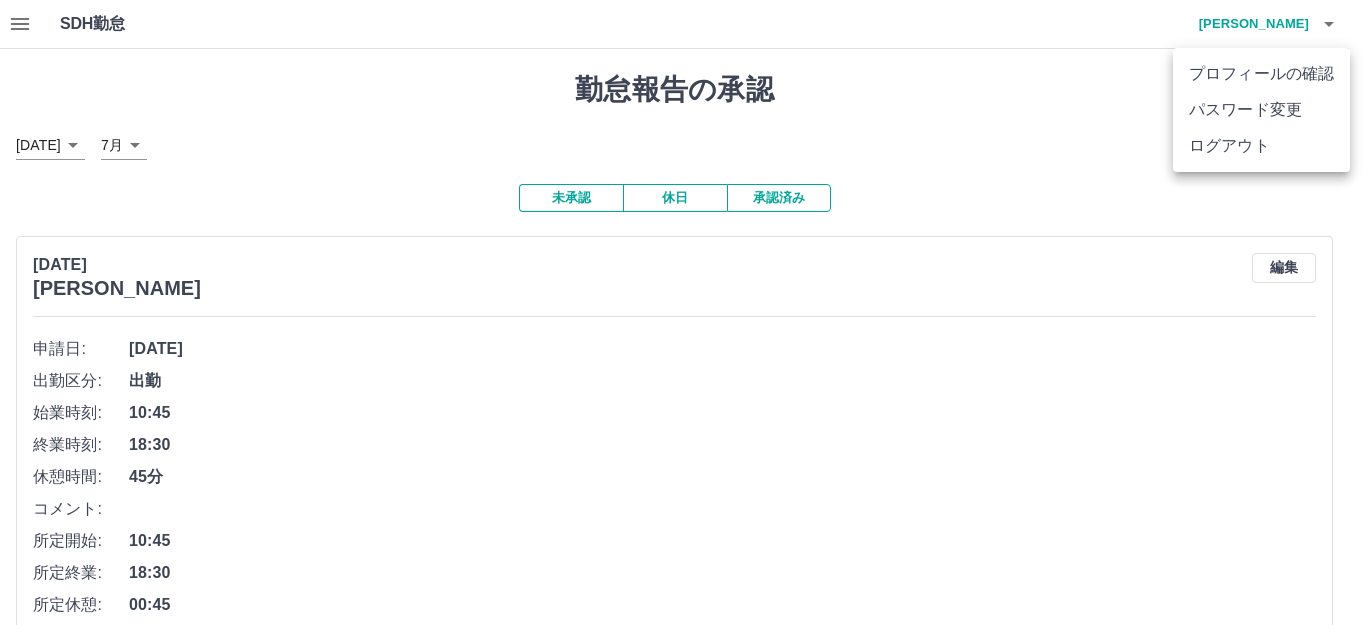 click on "ログアウト" at bounding box center [1261, 146] 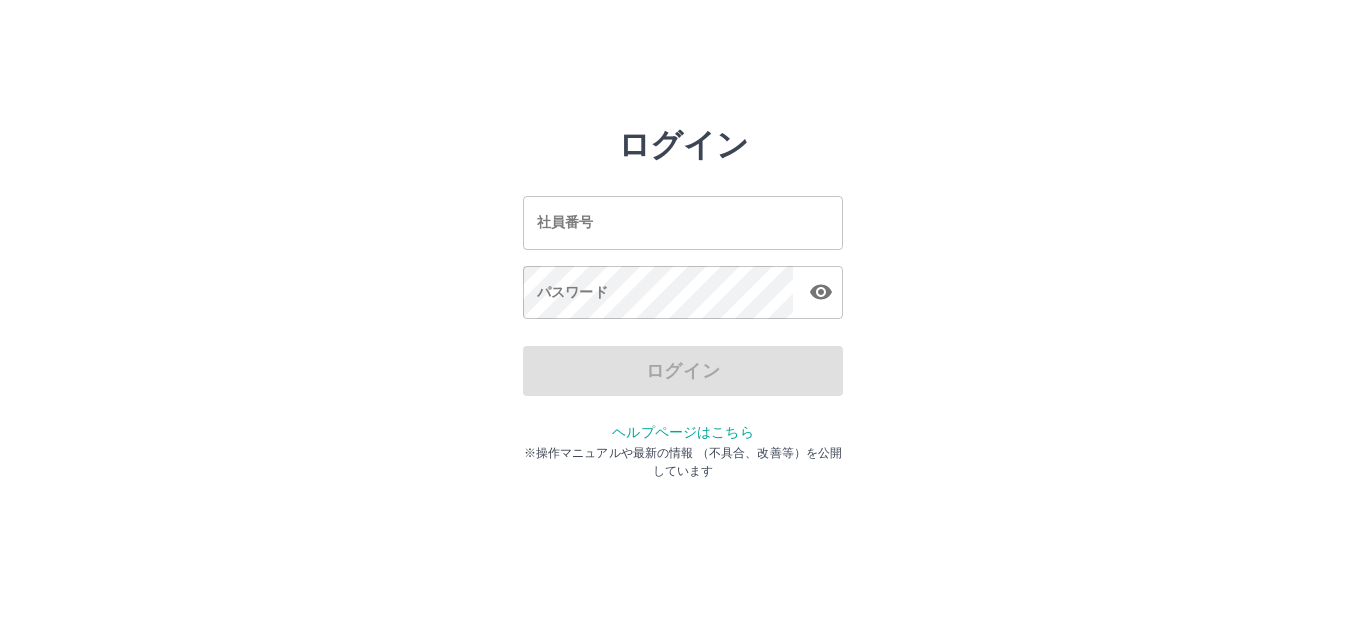 scroll, scrollTop: 0, scrollLeft: 0, axis: both 